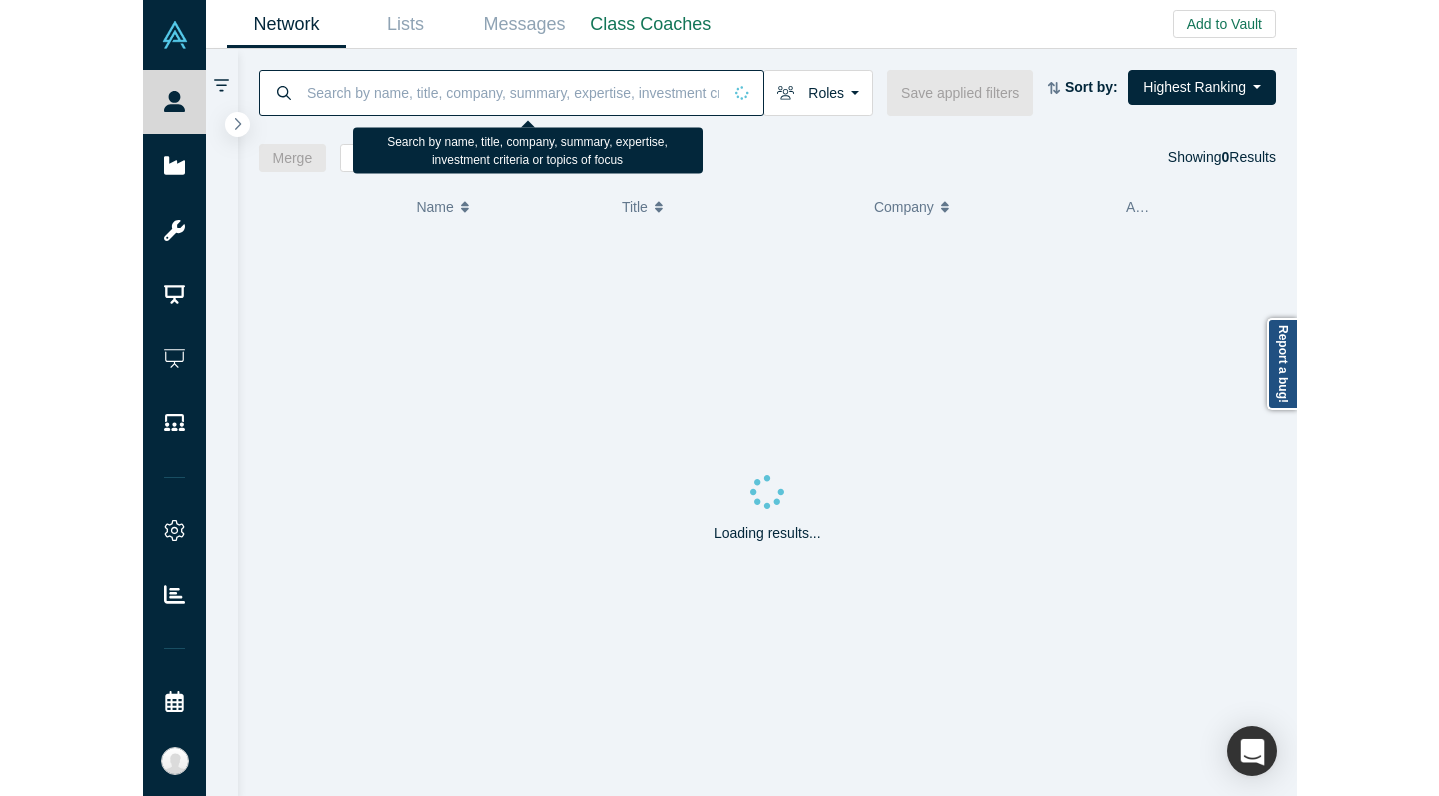 scroll, scrollTop: 0, scrollLeft: 0, axis: both 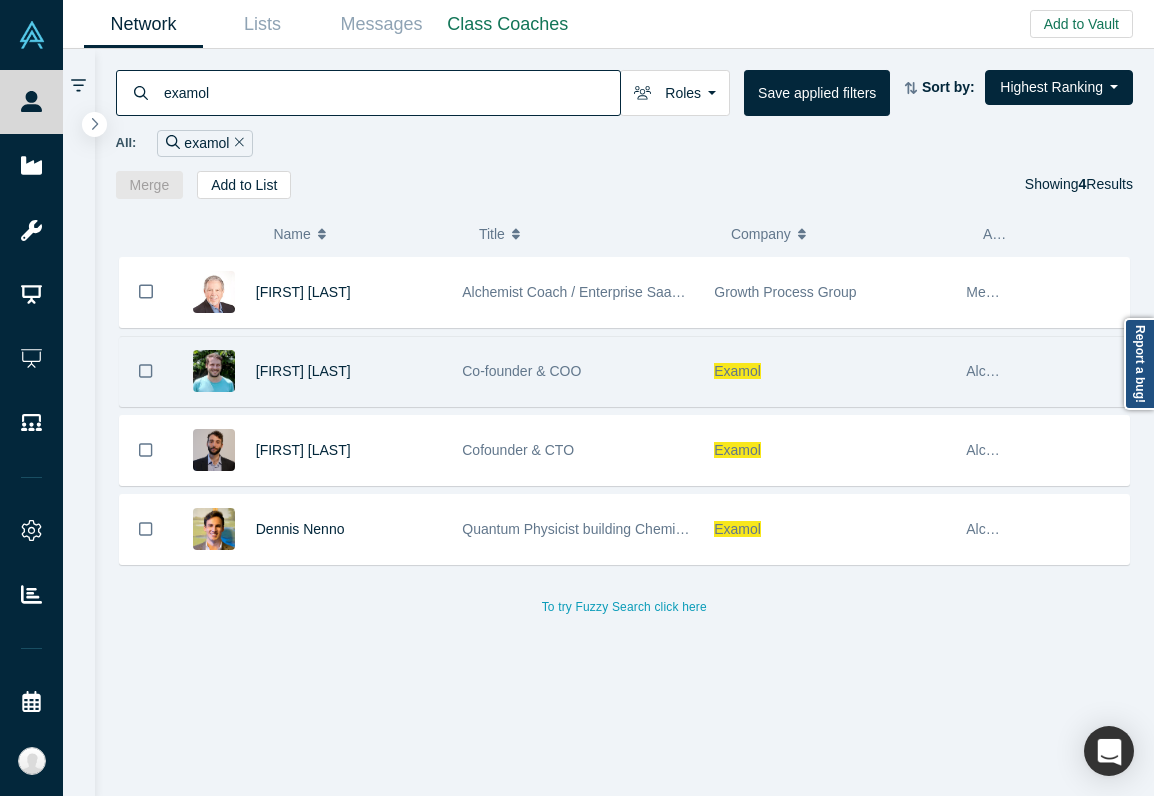 click on "Examol" at bounding box center [737, 371] 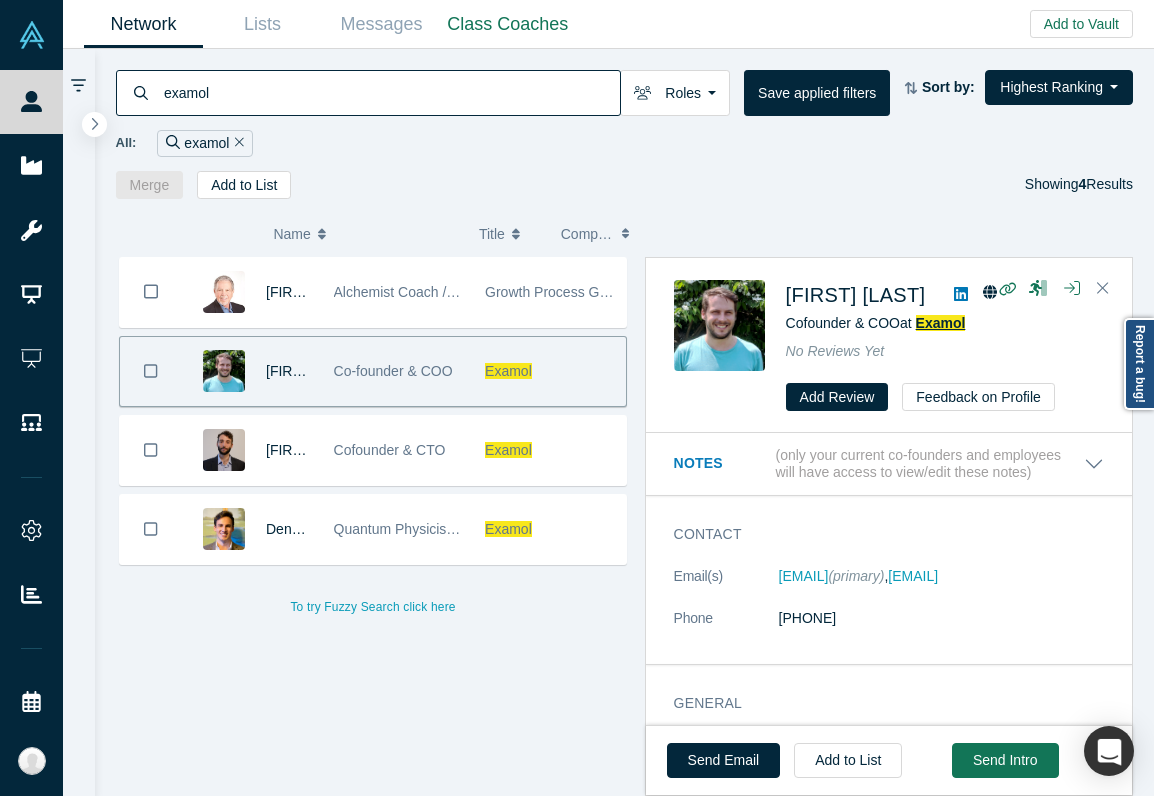 click on "Examol" at bounding box center (941, 323) 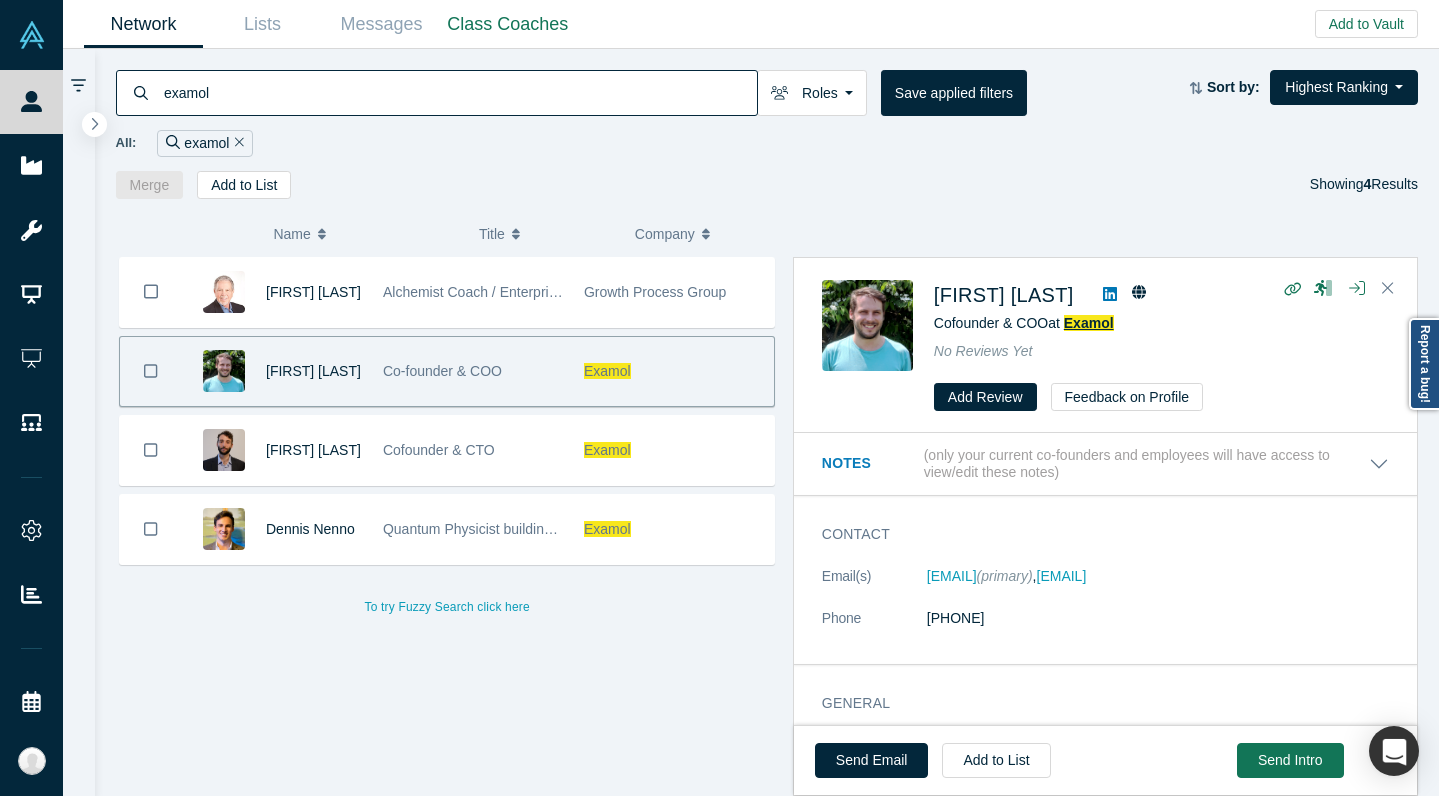 click 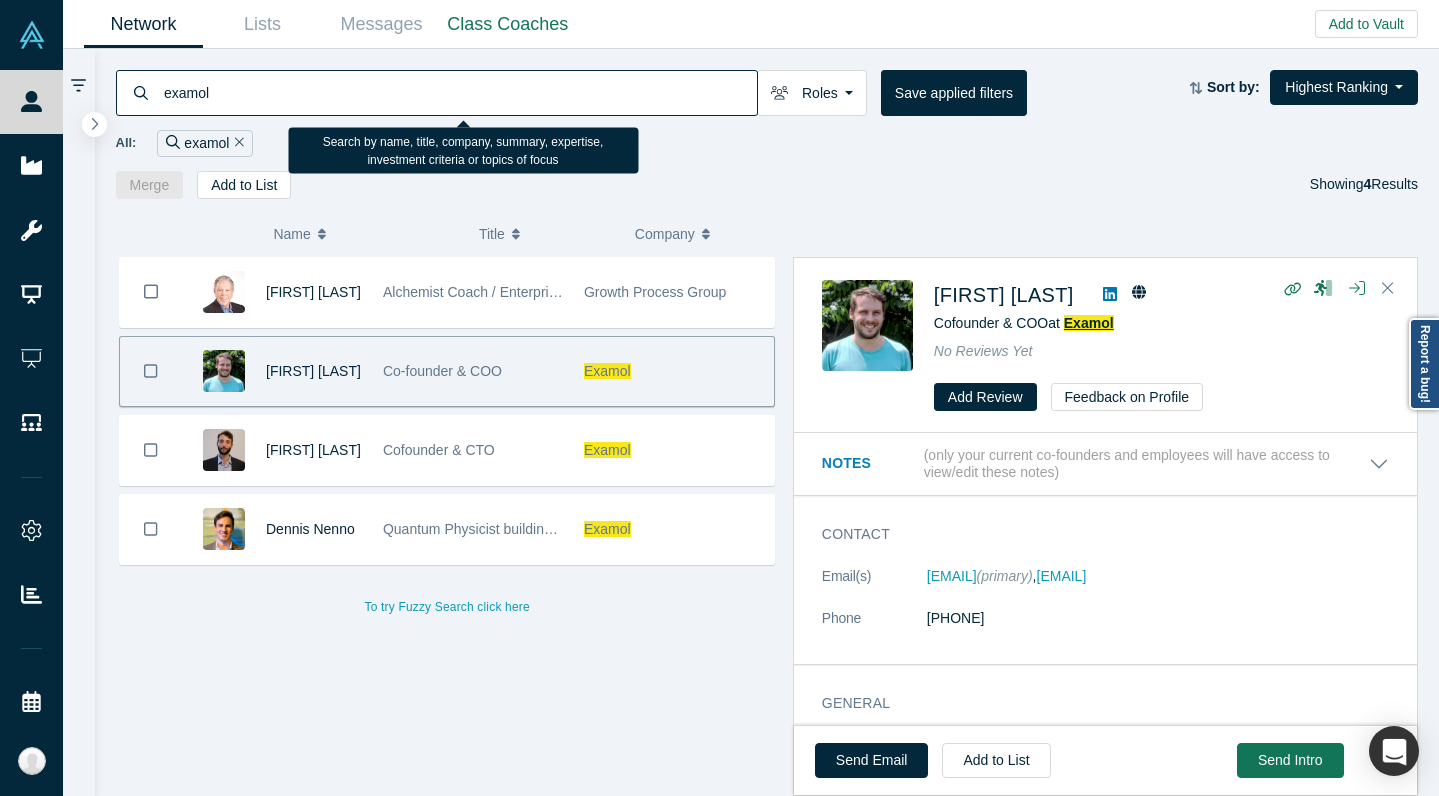 click on "examol" at bounding box center (459, 92) 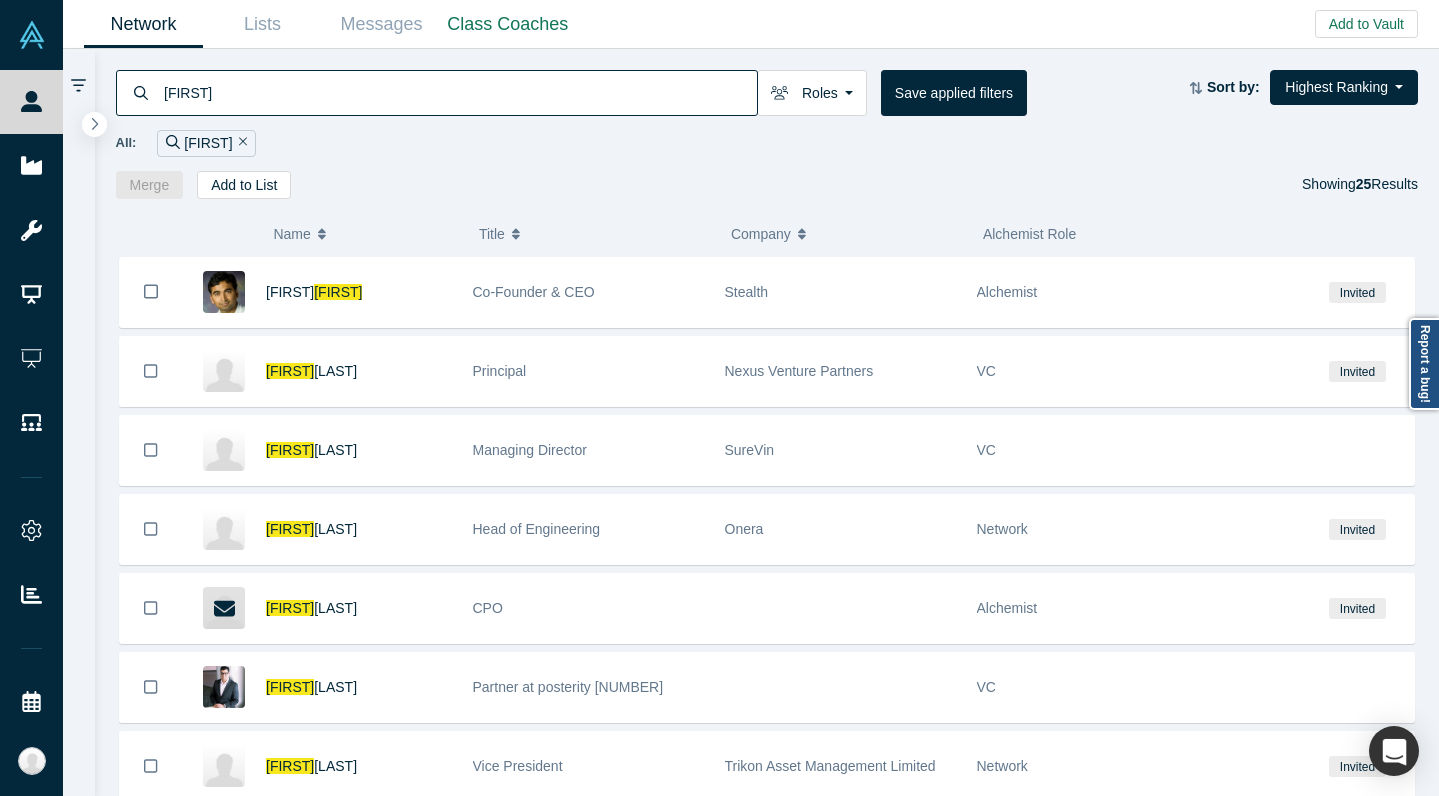 click on "[FIRST]" at bounding box center (459, 92) 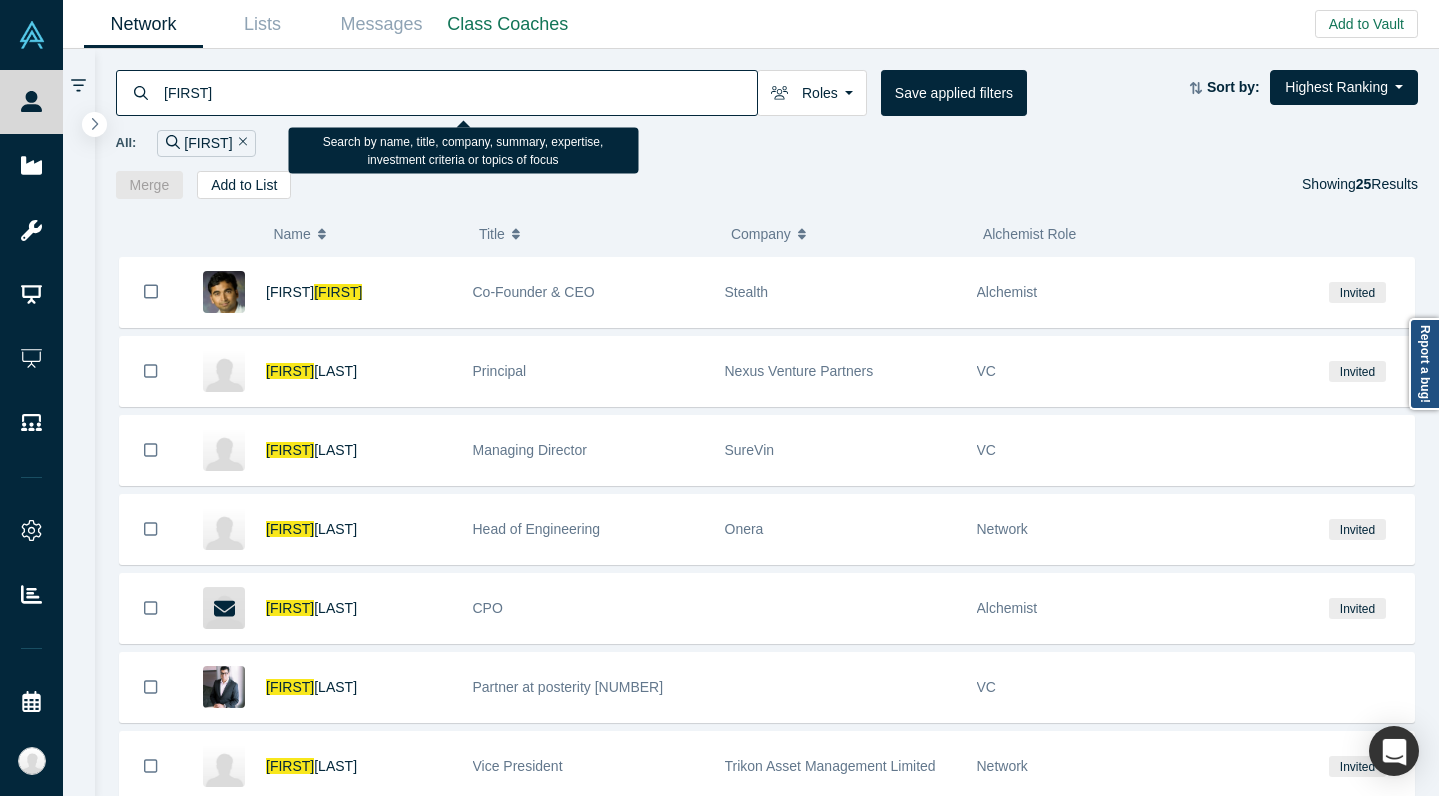 click on "[FIRST]" at bounding box center [459, 92] 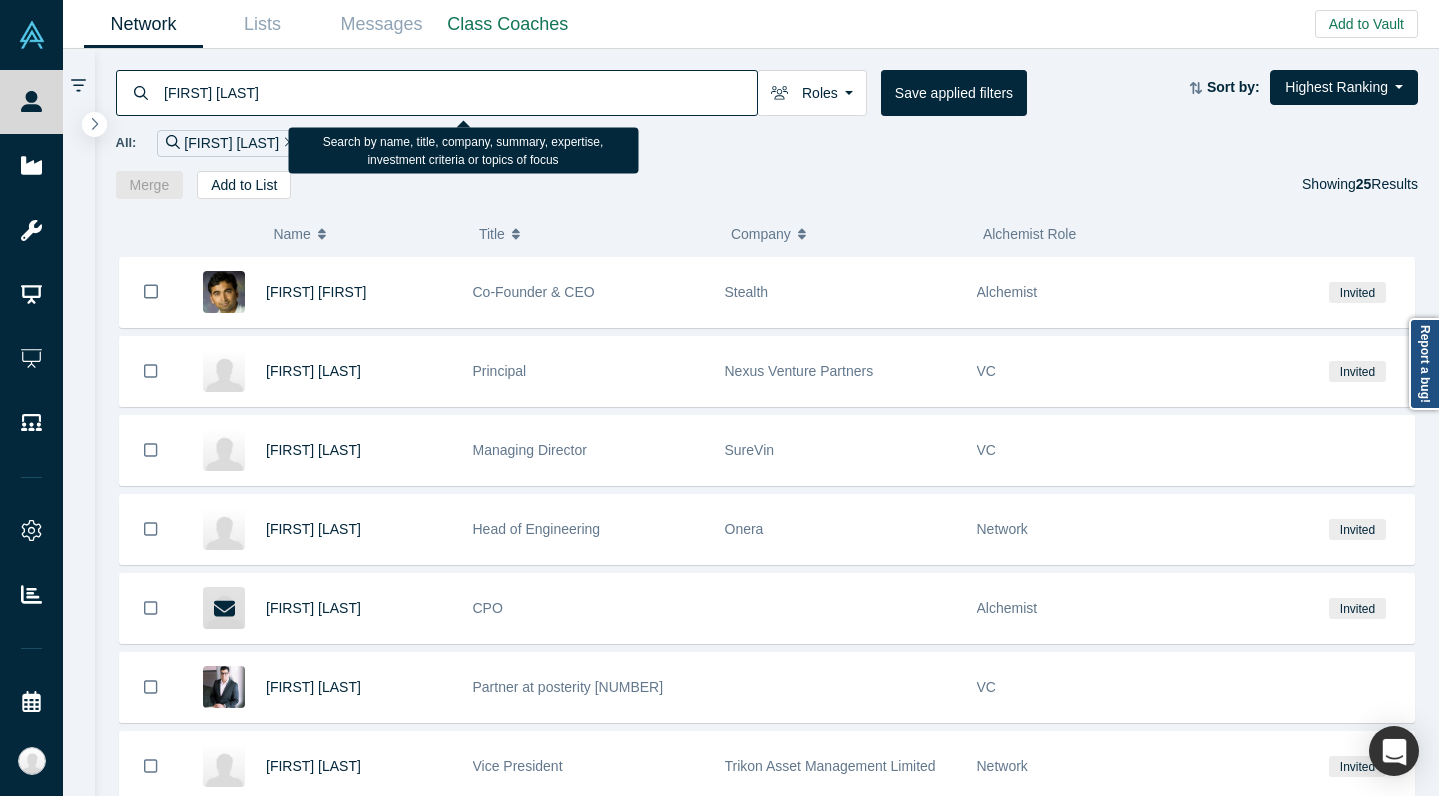 type on "[FIRST] [LAST]" 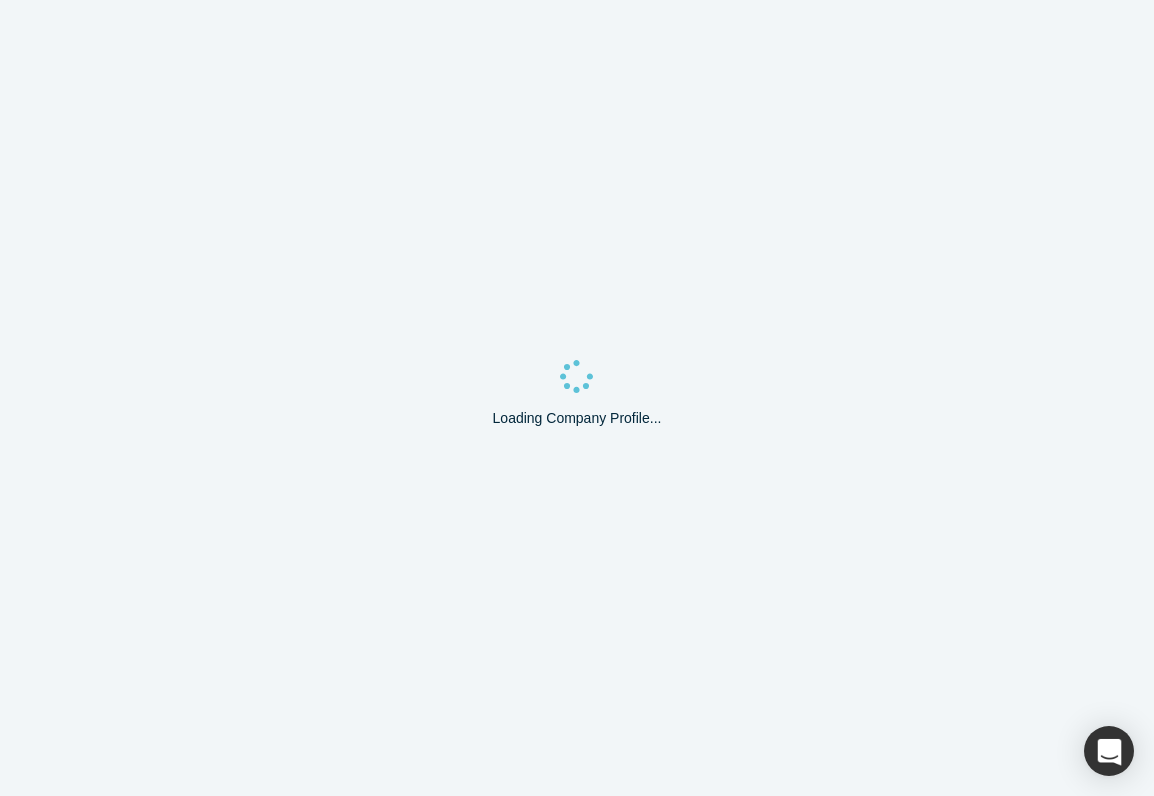 scroll, scrollTop: 0, scrollLeft: 0, axis: both 